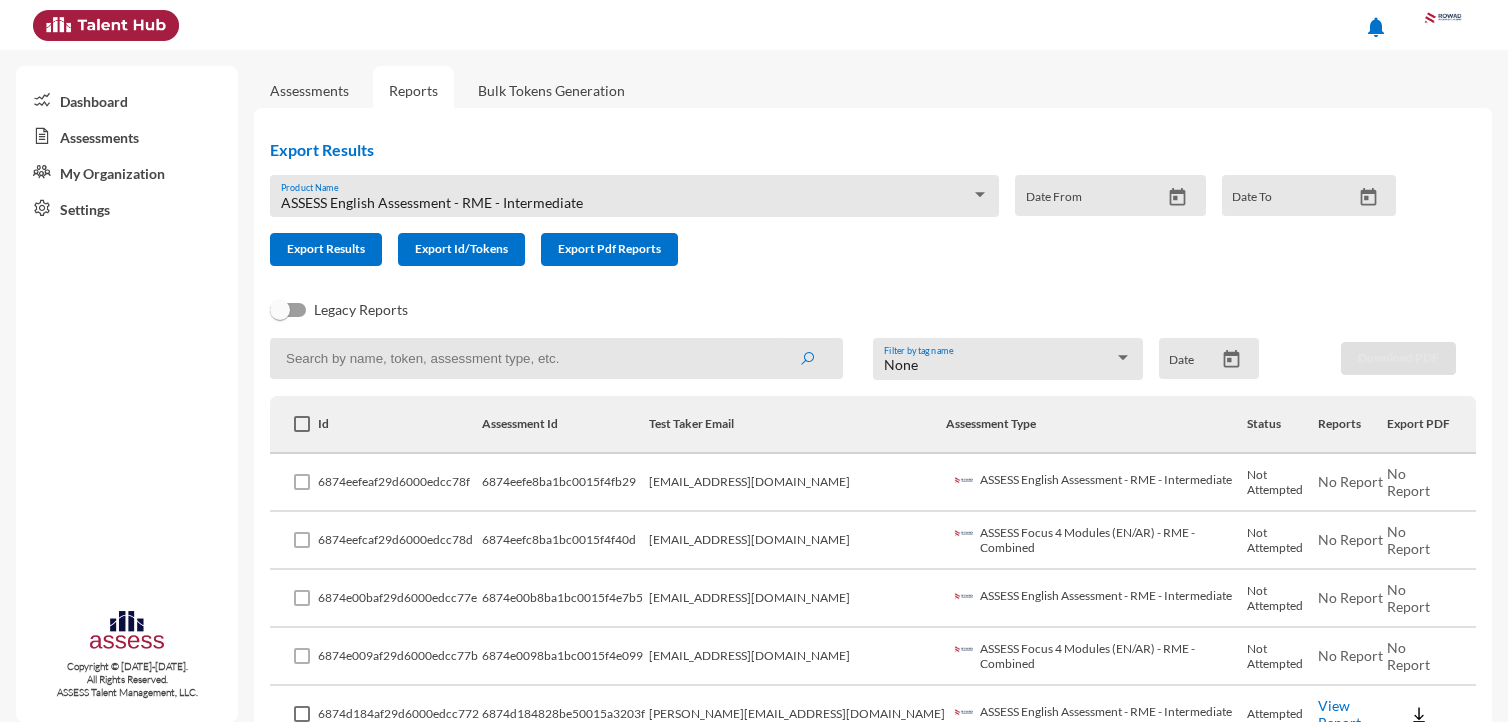 scroll, scrollTop: 0, scrollLeft: 0, axis: both 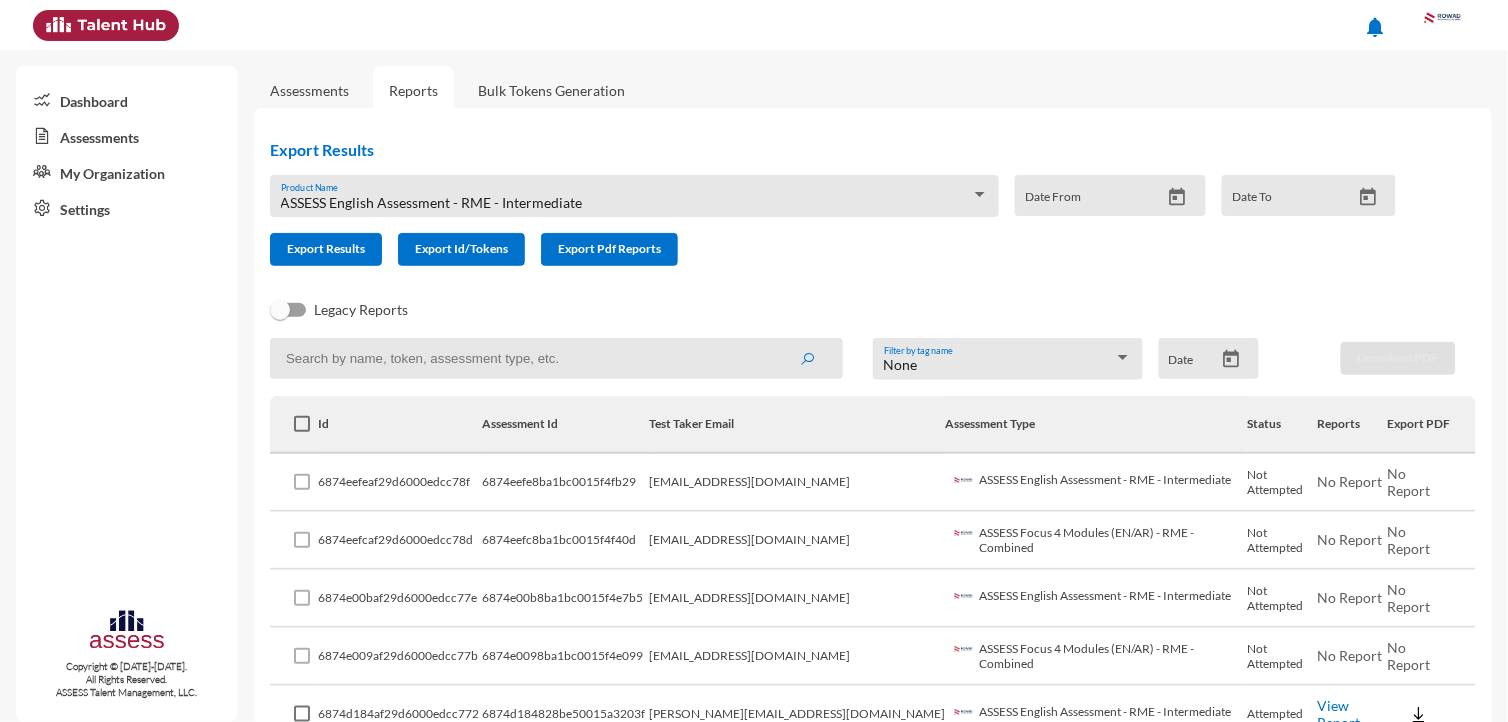 click on "6874eefc8ba1bc0015f4f40d" 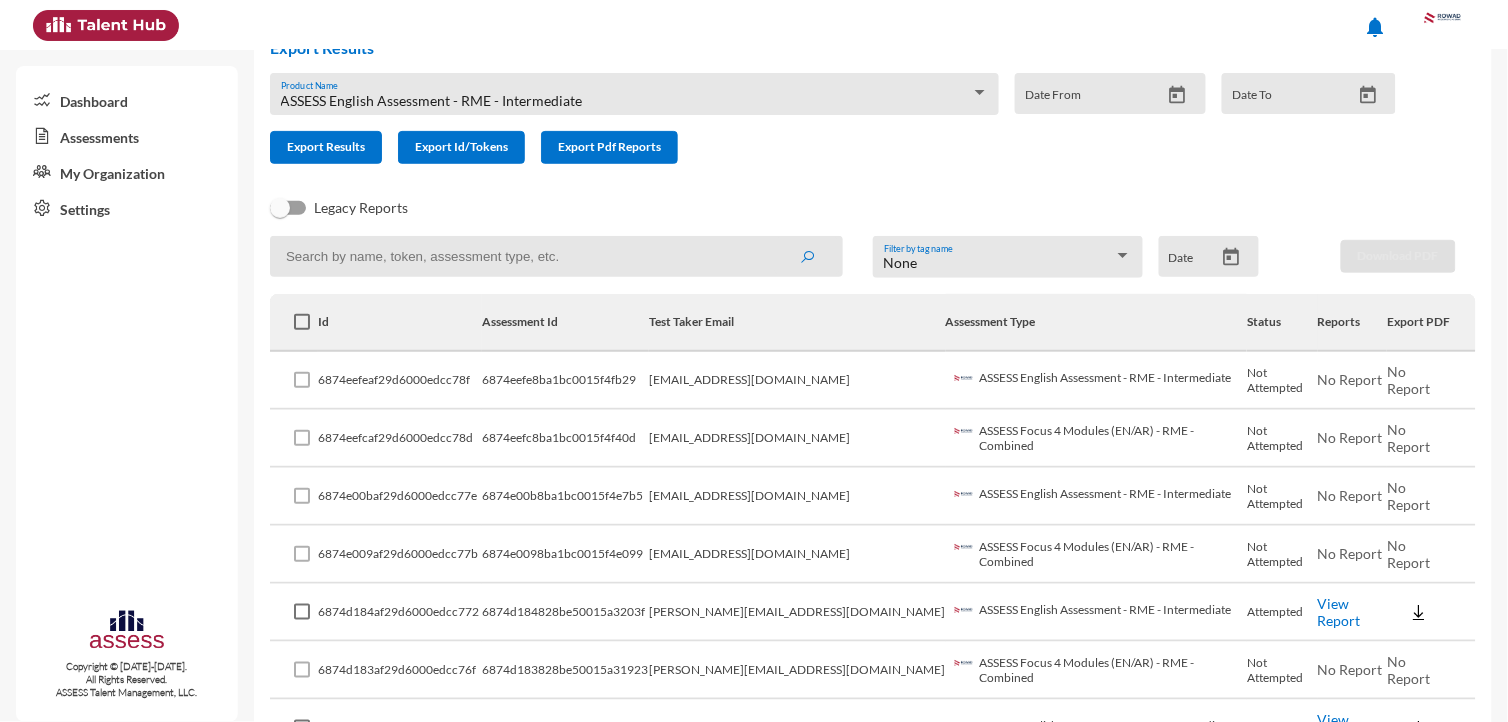 scroll, scrollTop: 0, scrollLeft: 0, axis: both 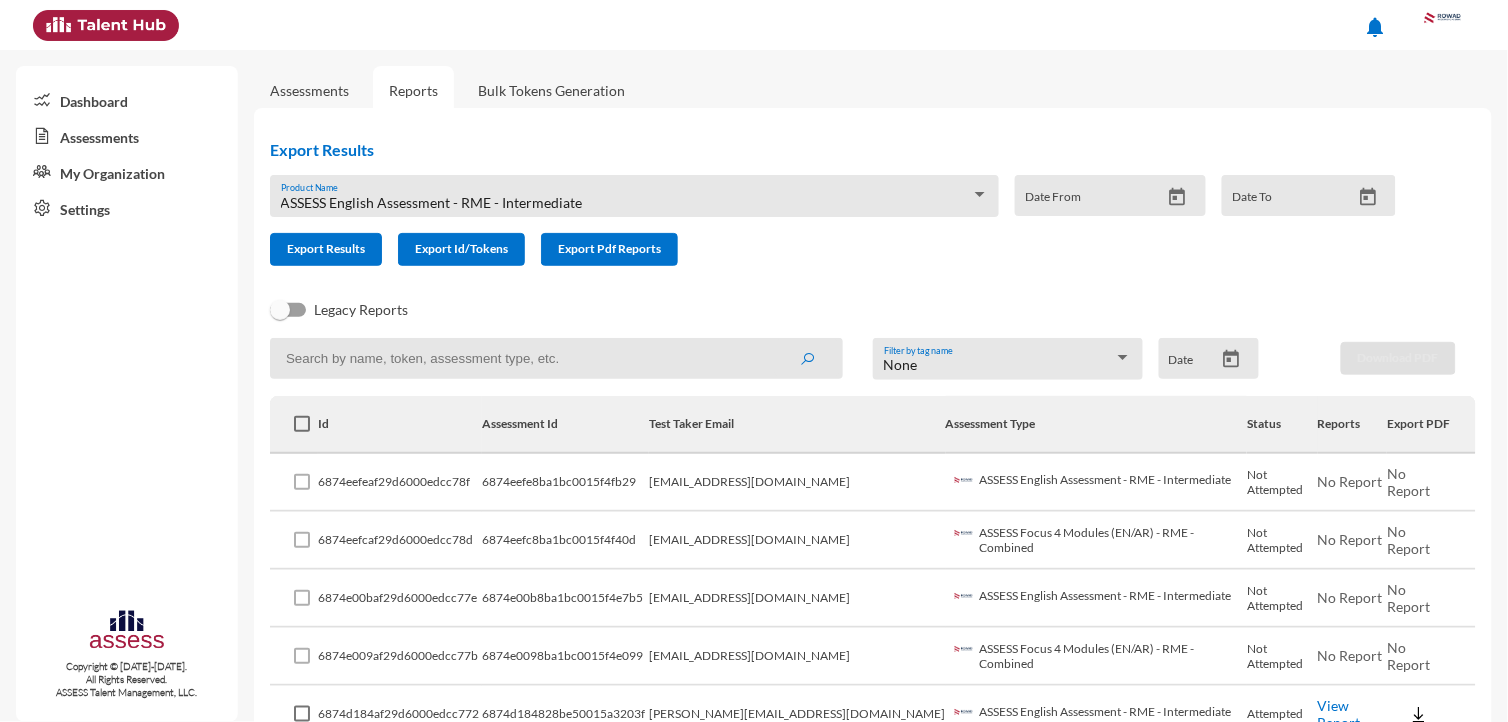 click 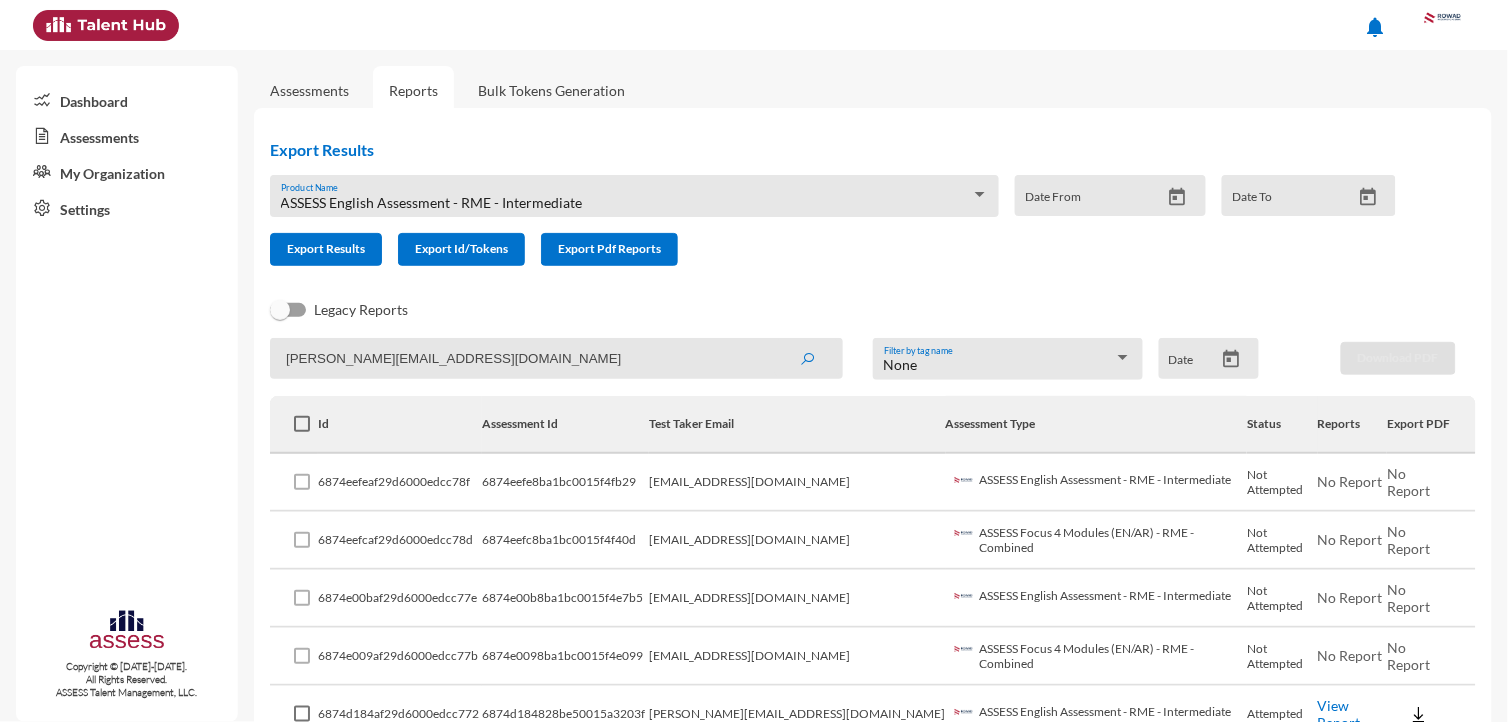 type on "e.f.abady@xed.aucegypt.edu" 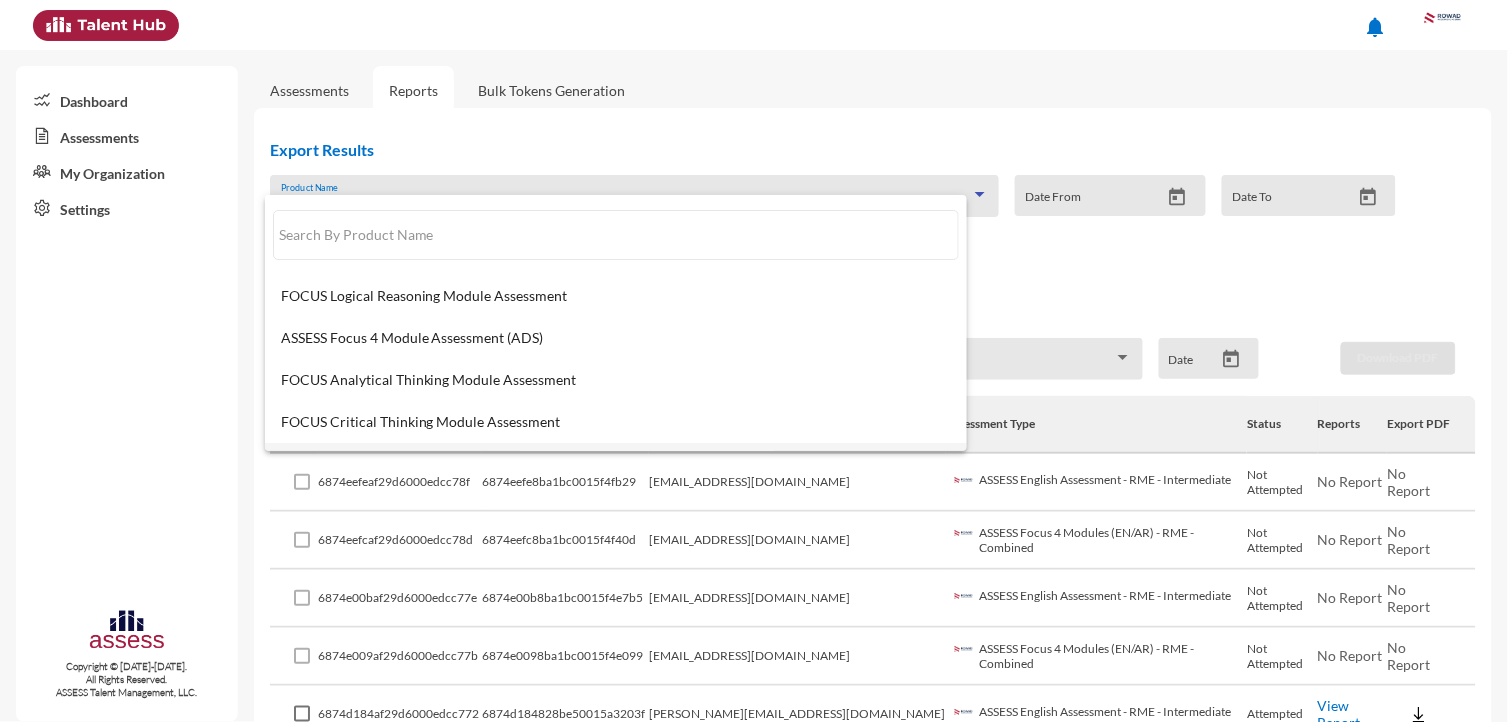 scroll, scrollTop: 247, scrollLeft: 0, axis: vertical 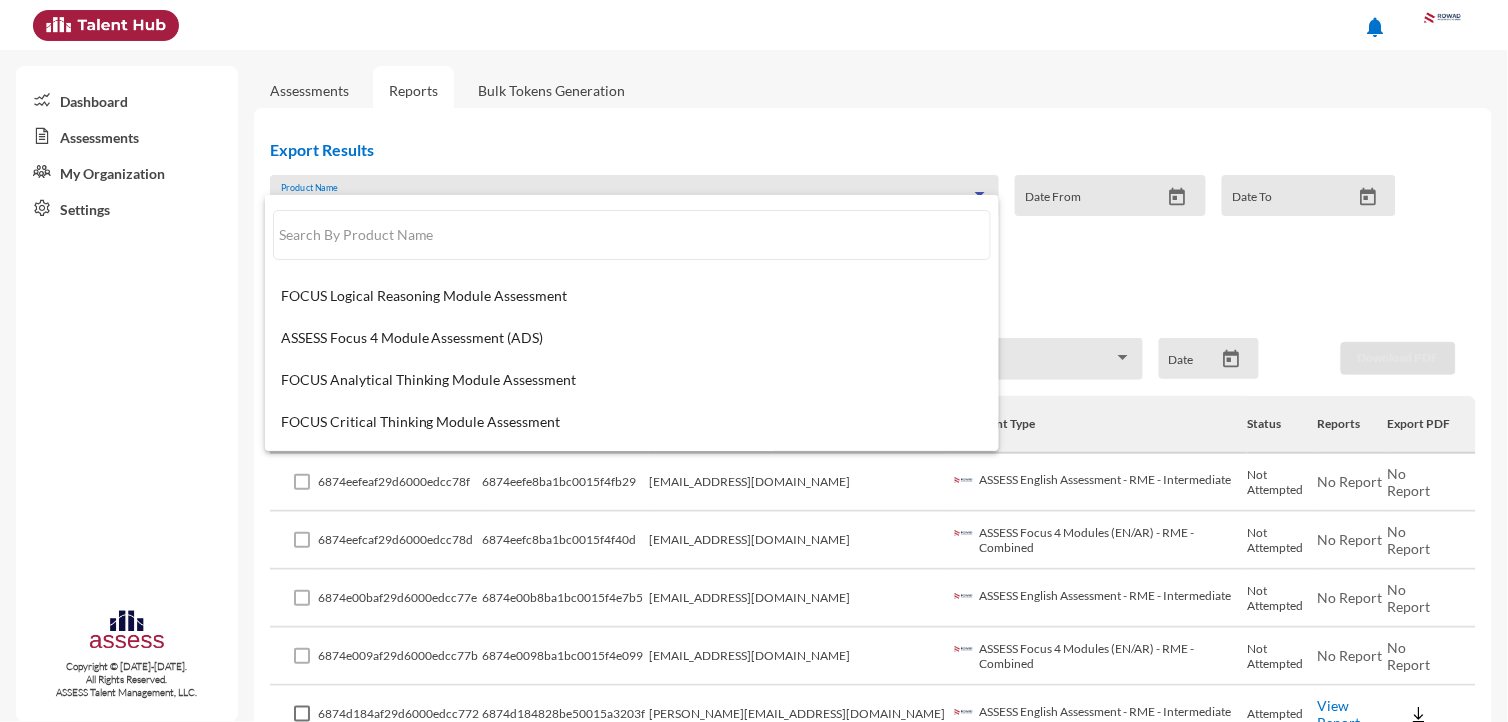 click at bounding box center [754, 361] 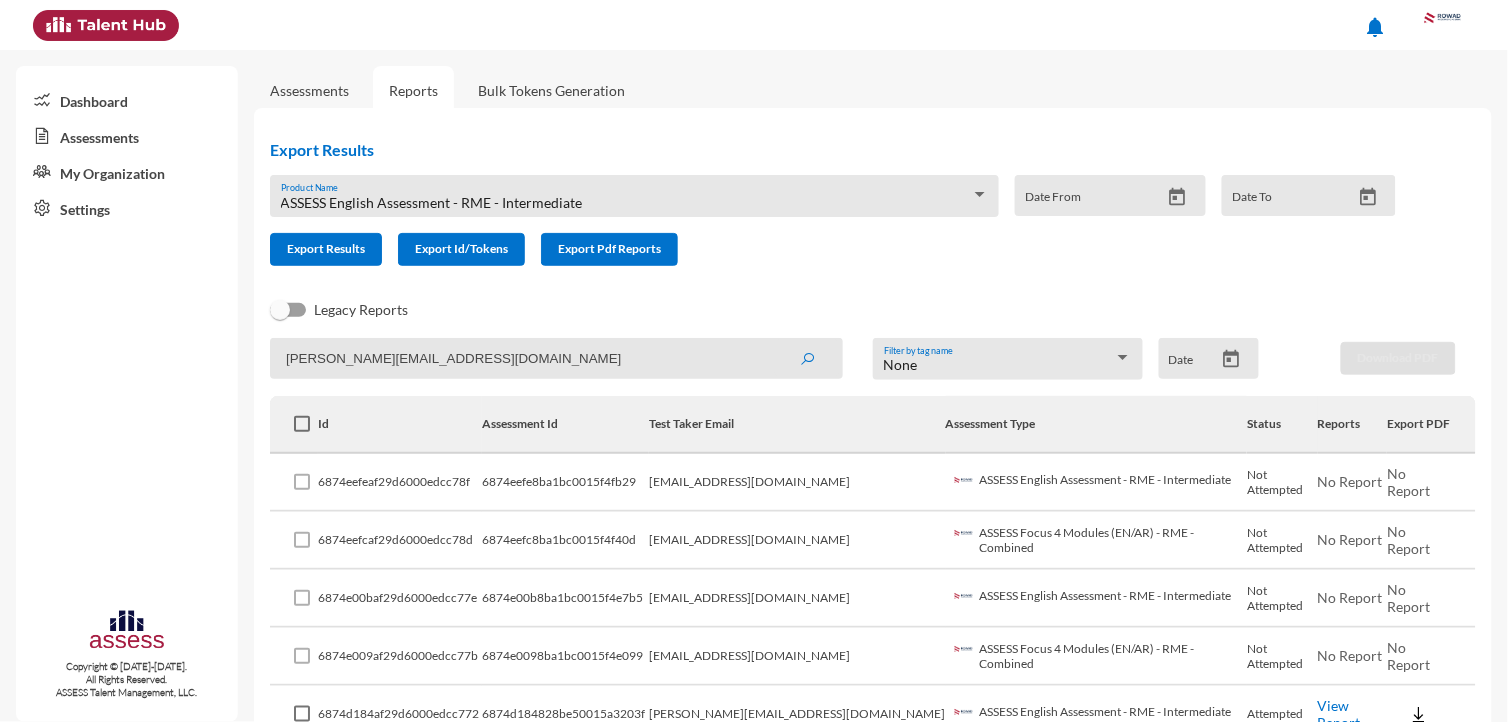 click on "Reports" 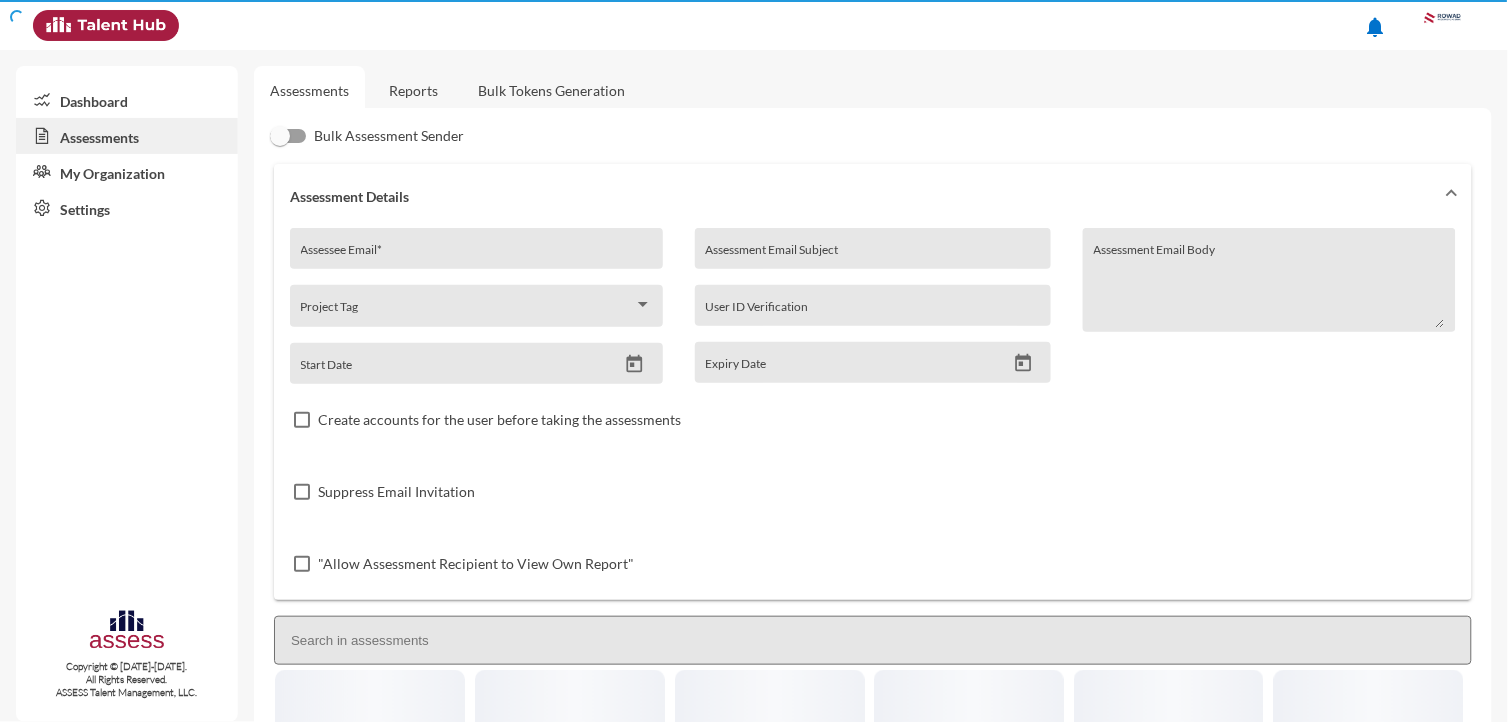 click on "Reports" 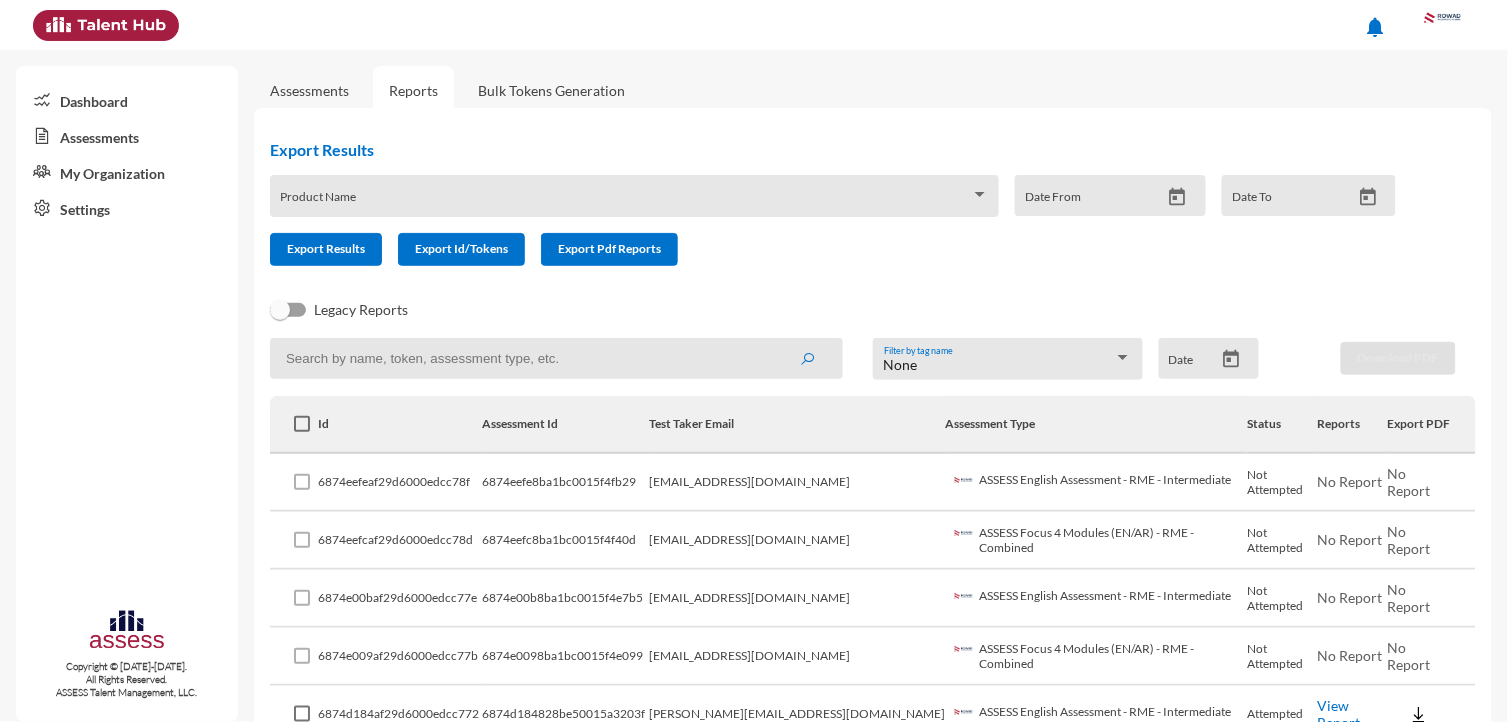 click 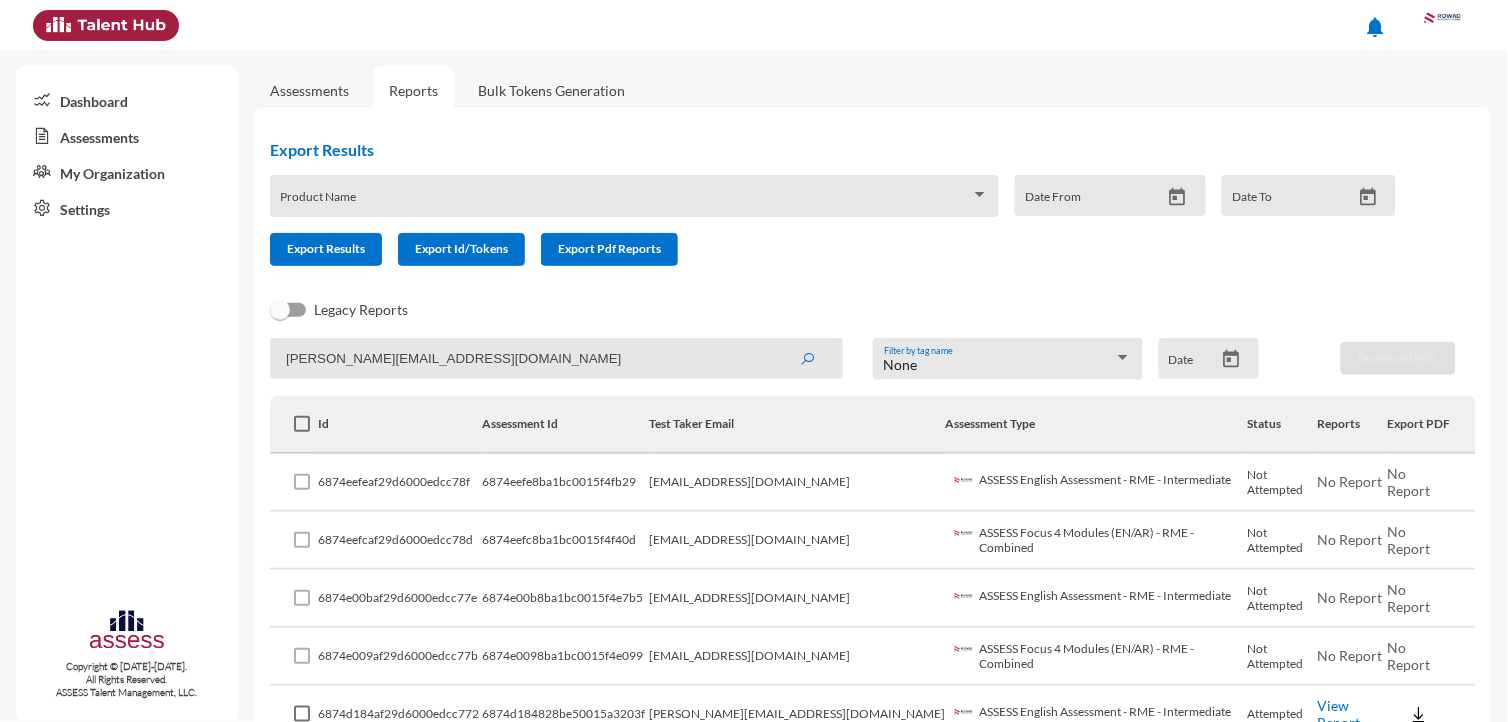 click 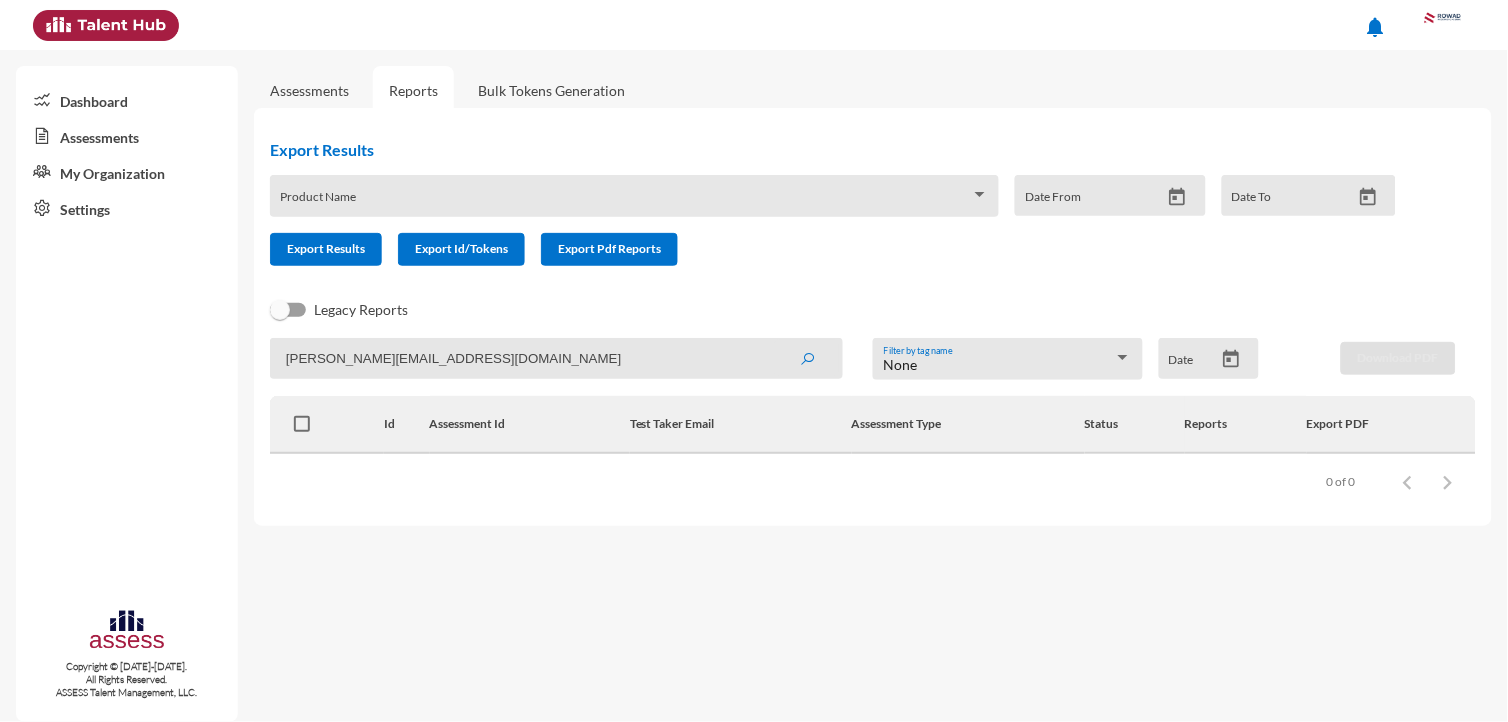 click on "e.f.abady@xed.aucegypt.edu" 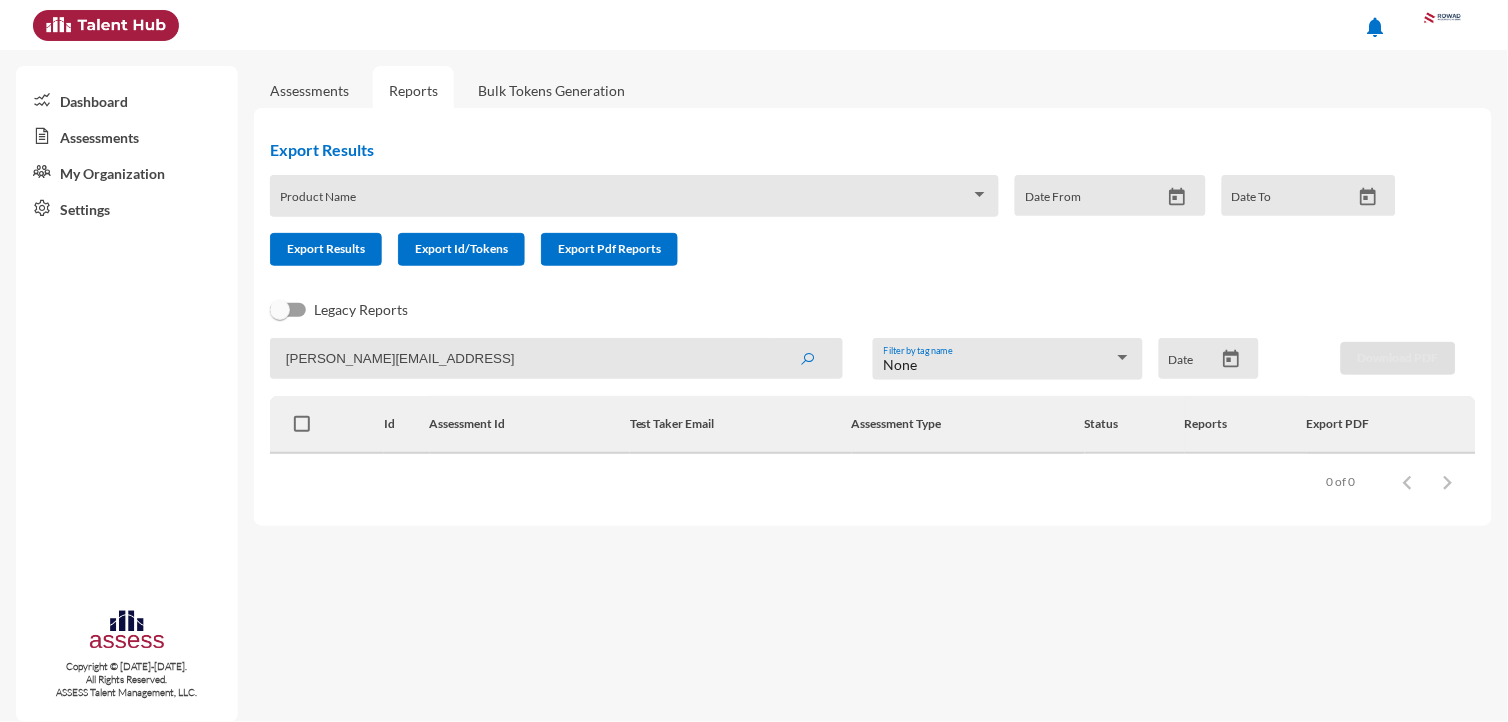 click 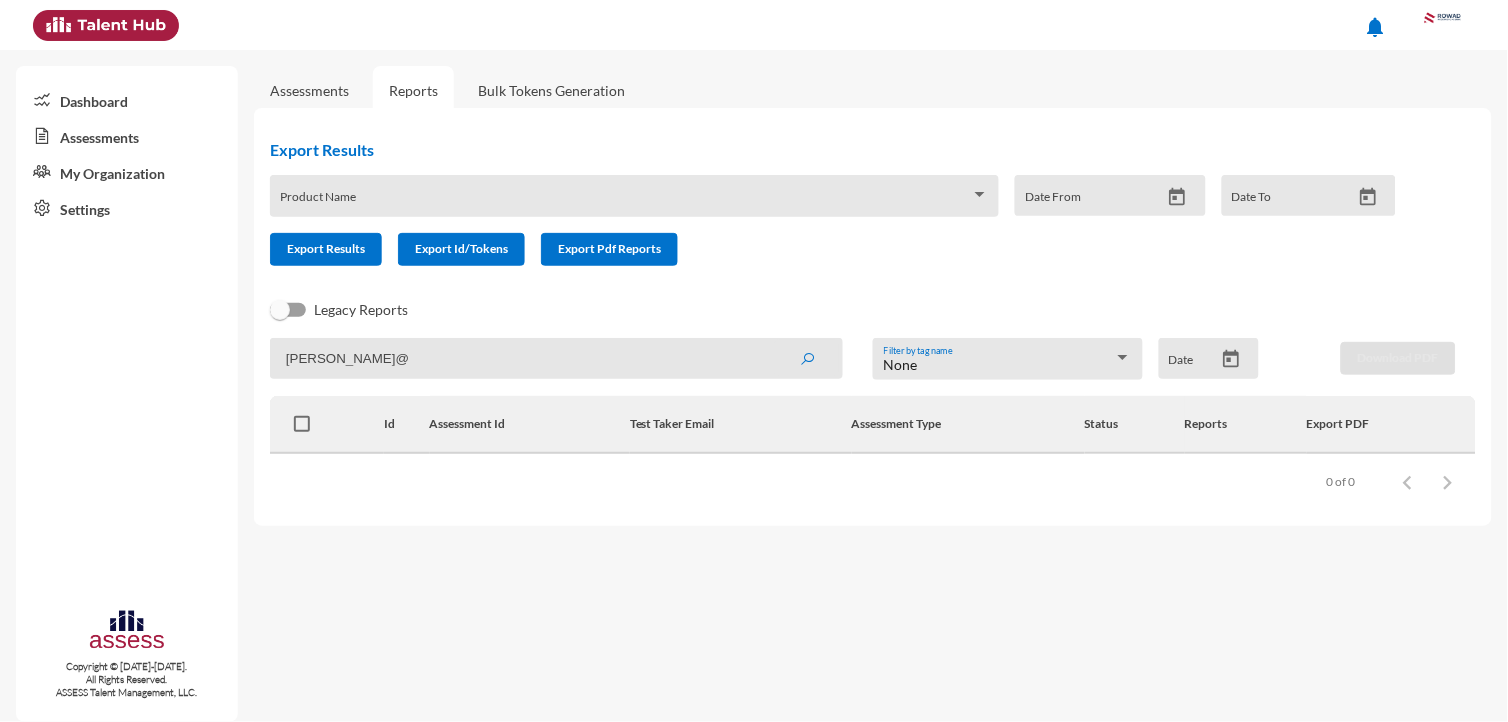 click 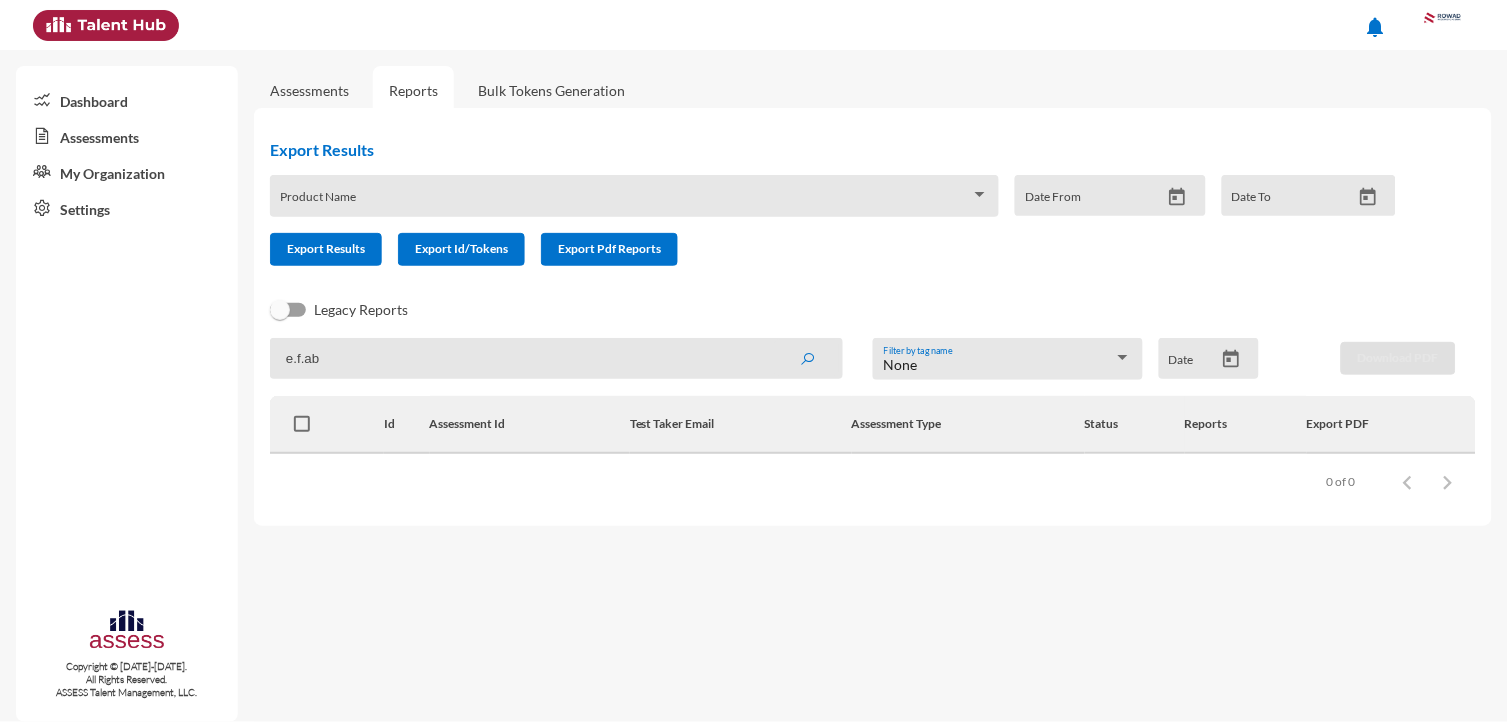 click 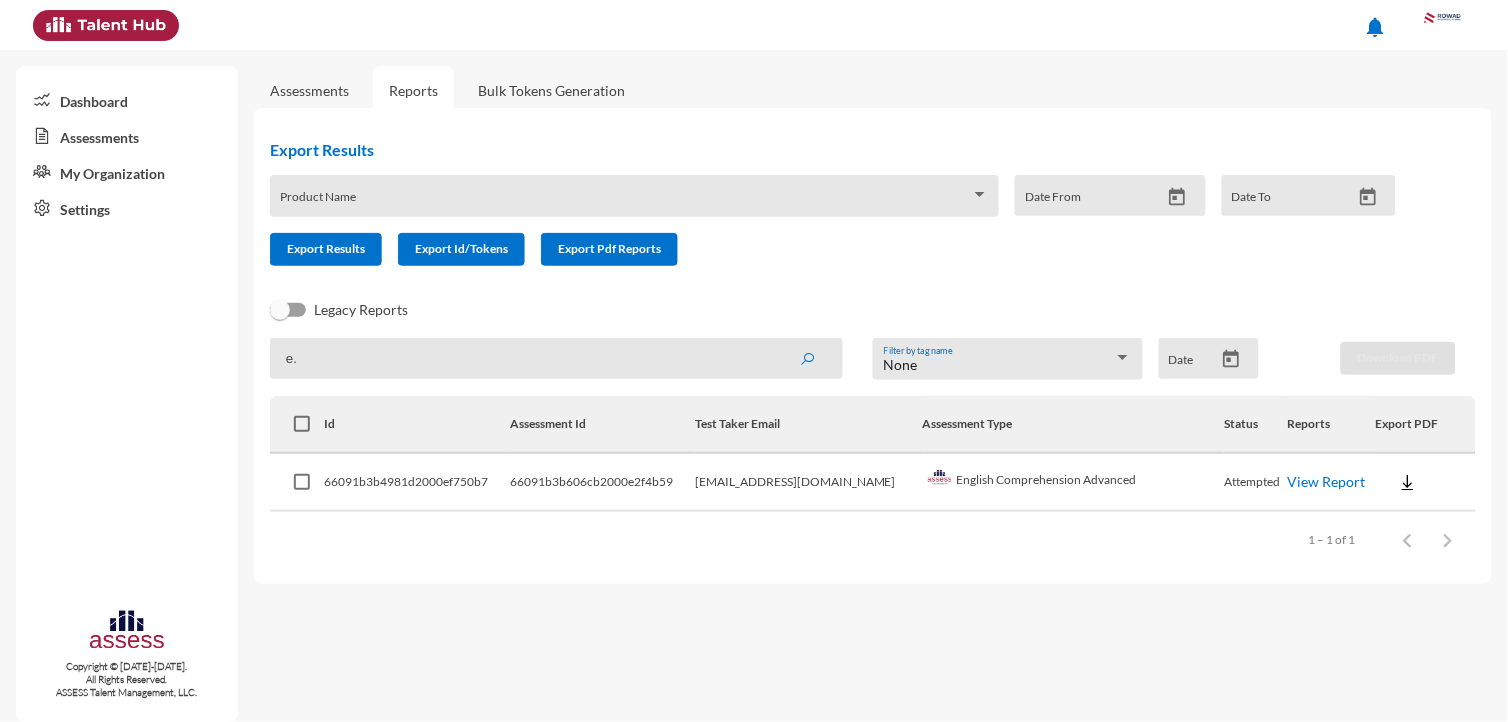 type on "e" 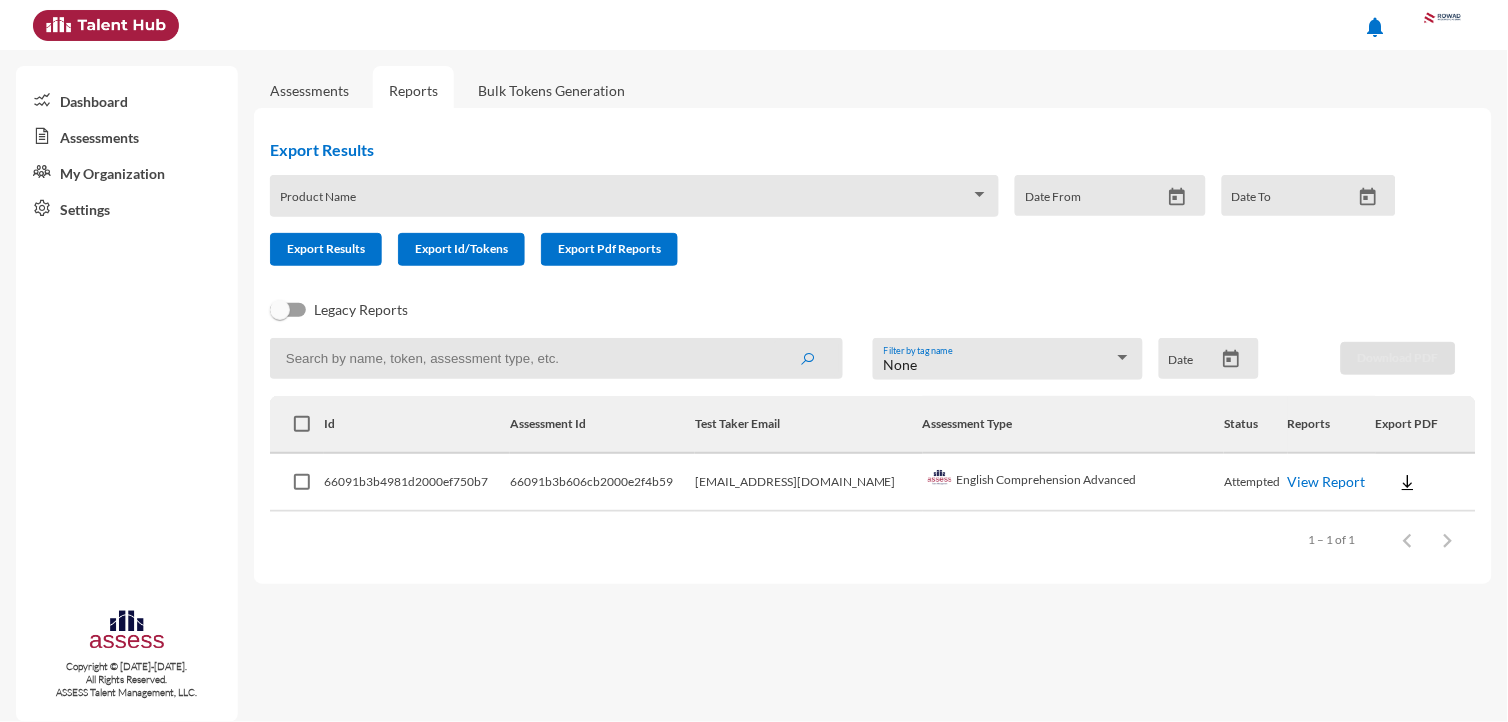 type 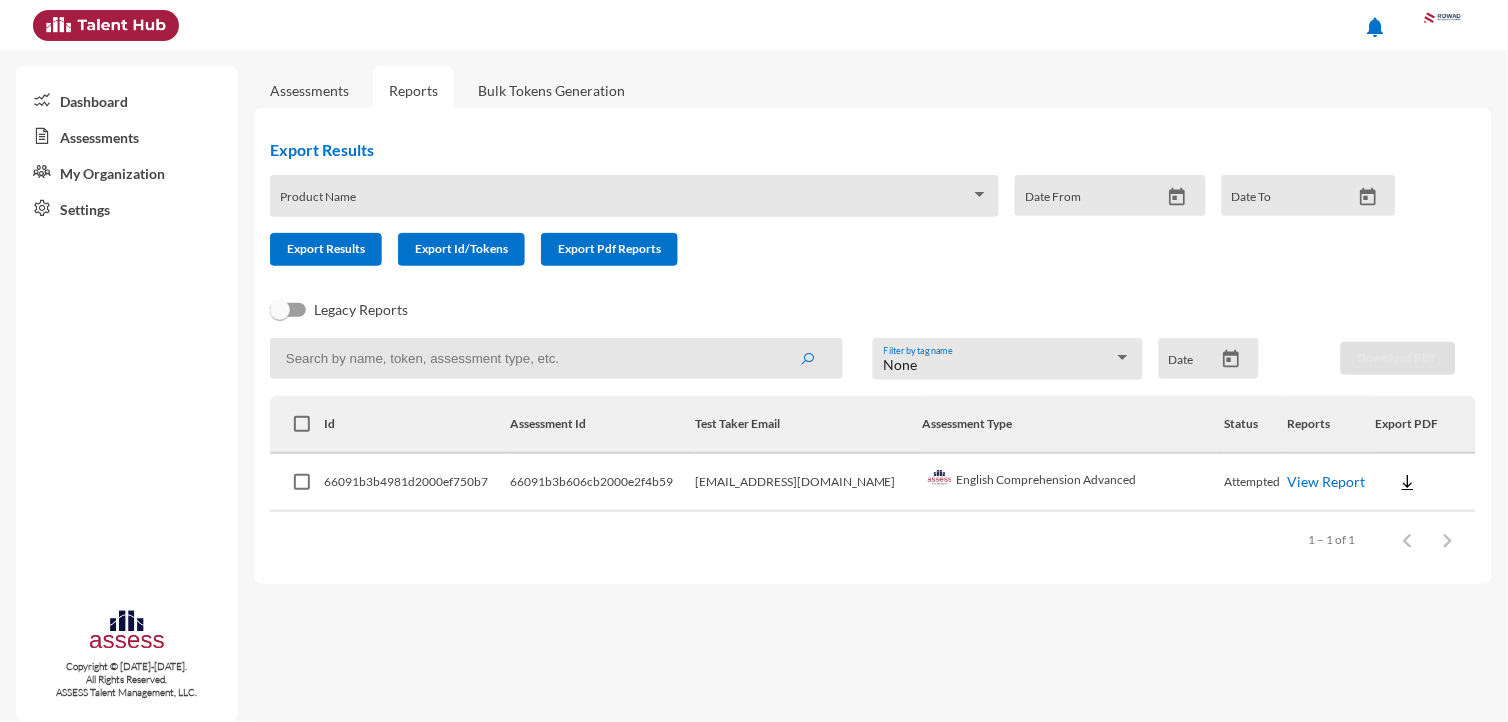 click on "Assessments" 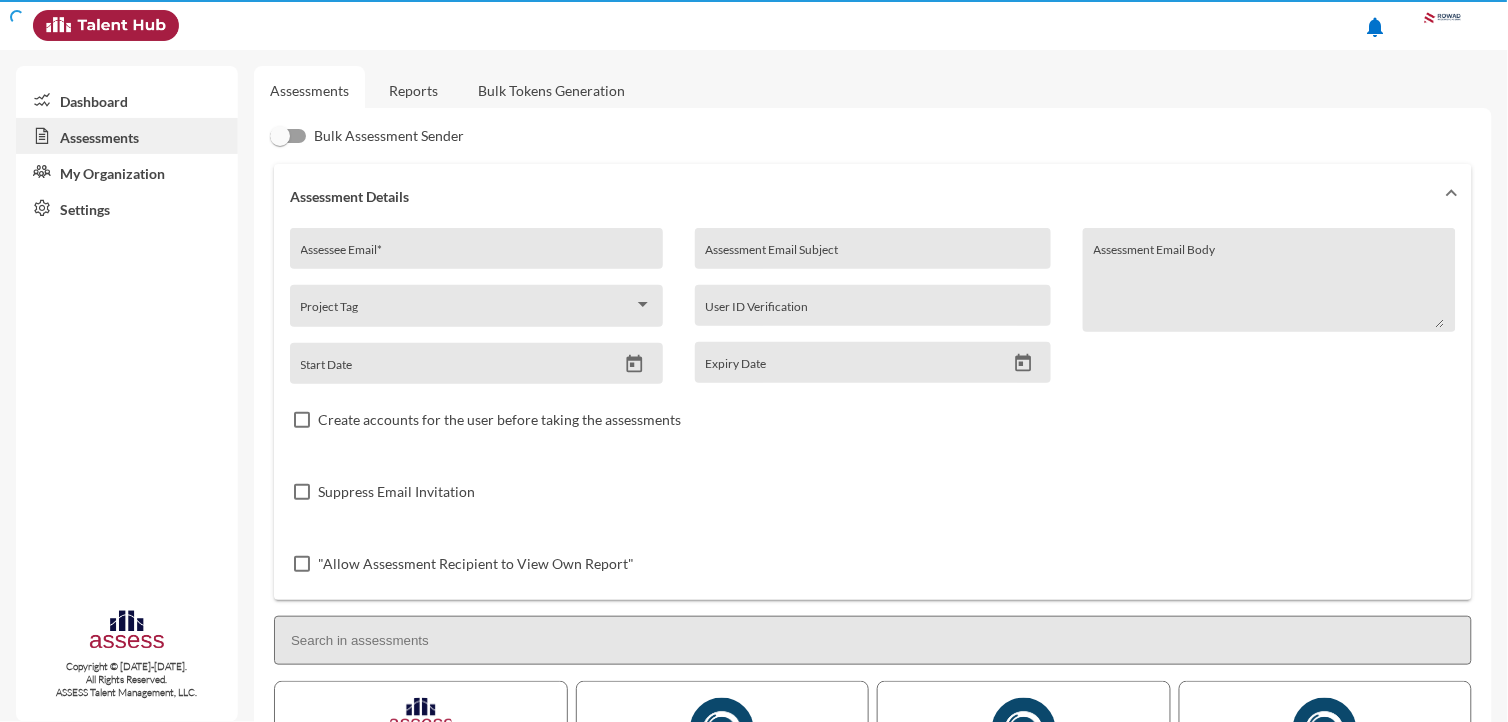 click on "Reports" 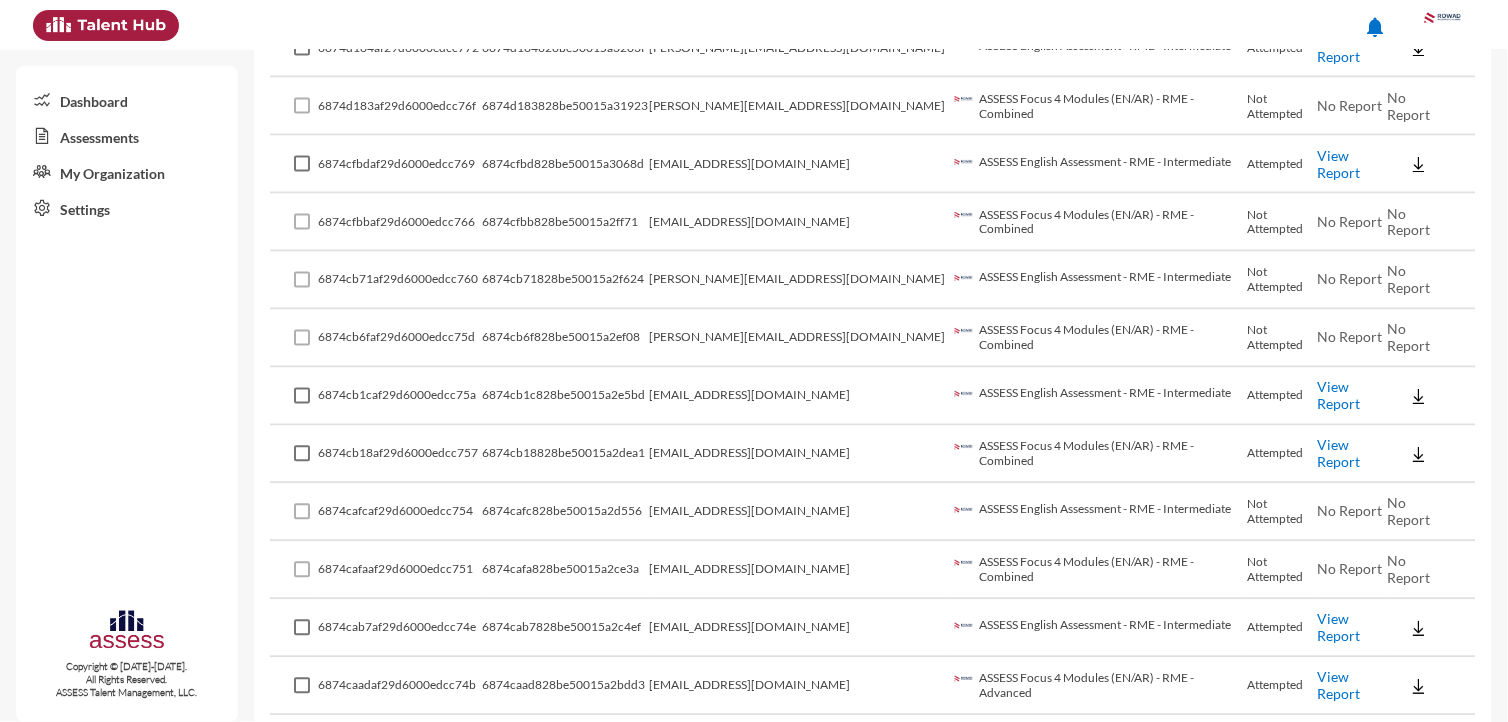 scroll, scrollTop: 888, scrollLeft: 0, axis: vertical 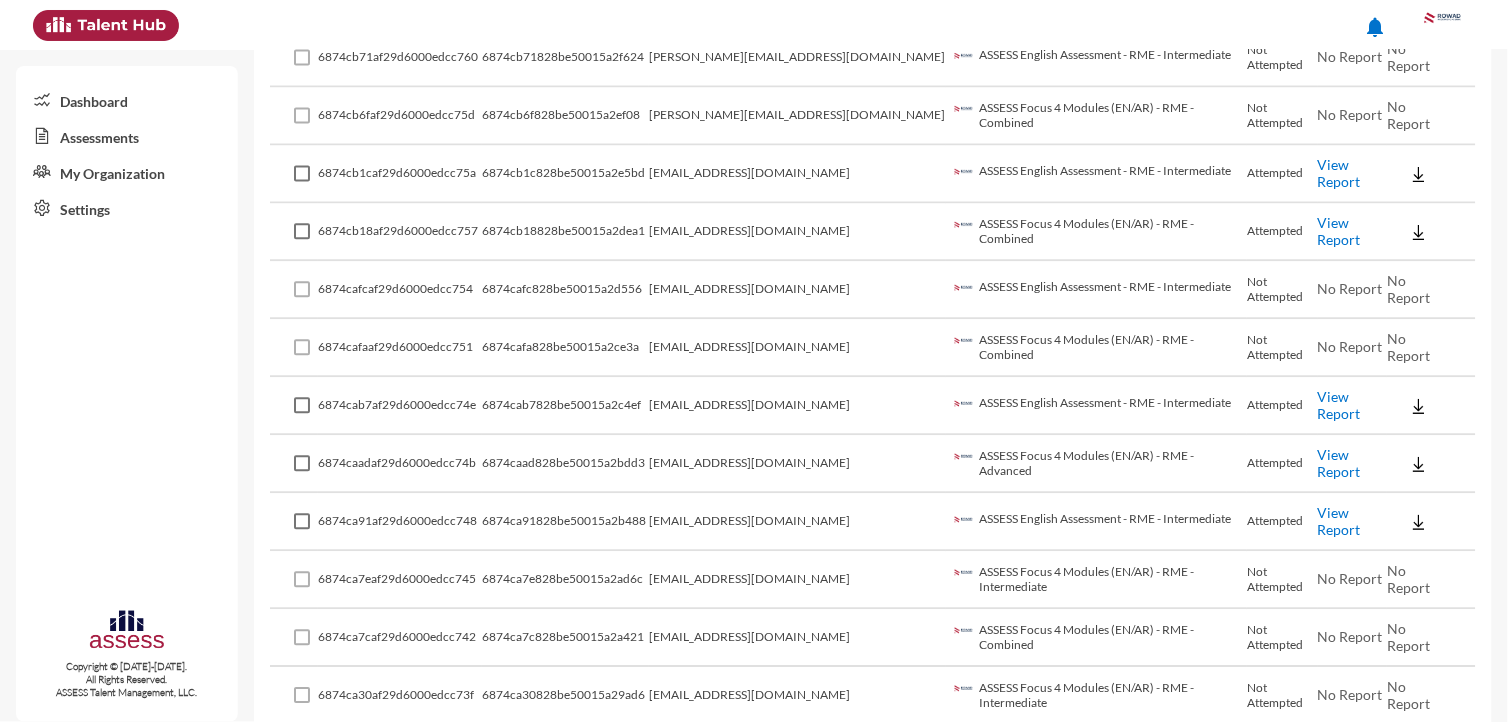click on "View Report" 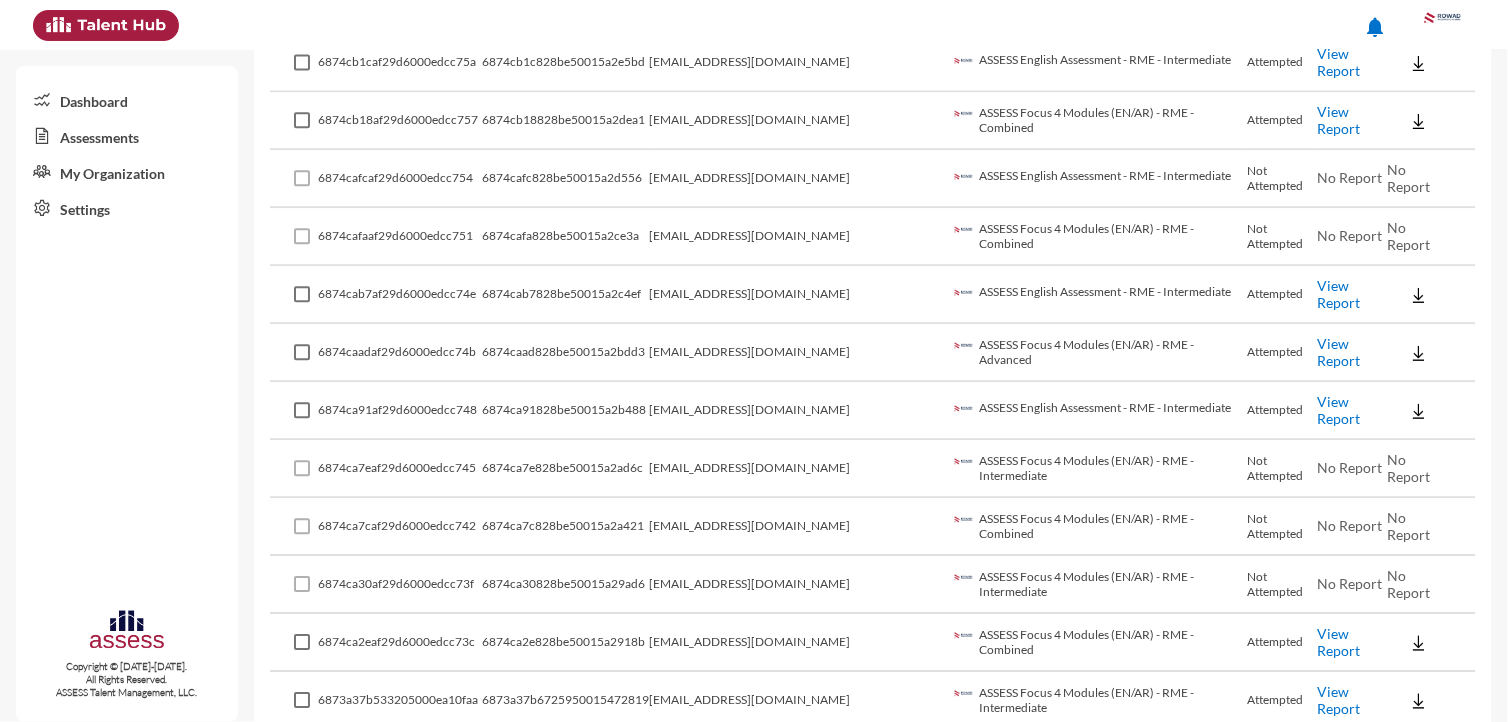click on "View Report" 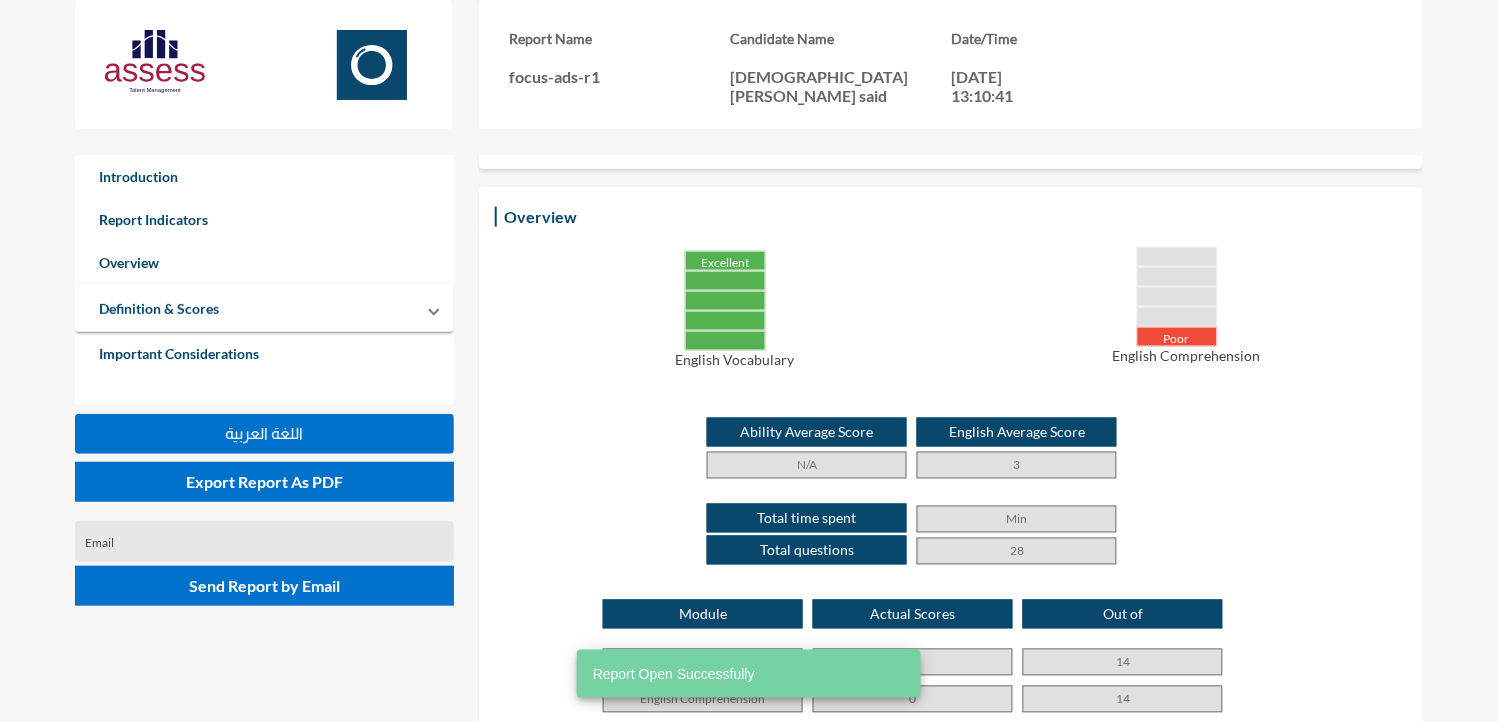 scroll, scrollTop: 444, scrollLeft: 0, axis: vertical 